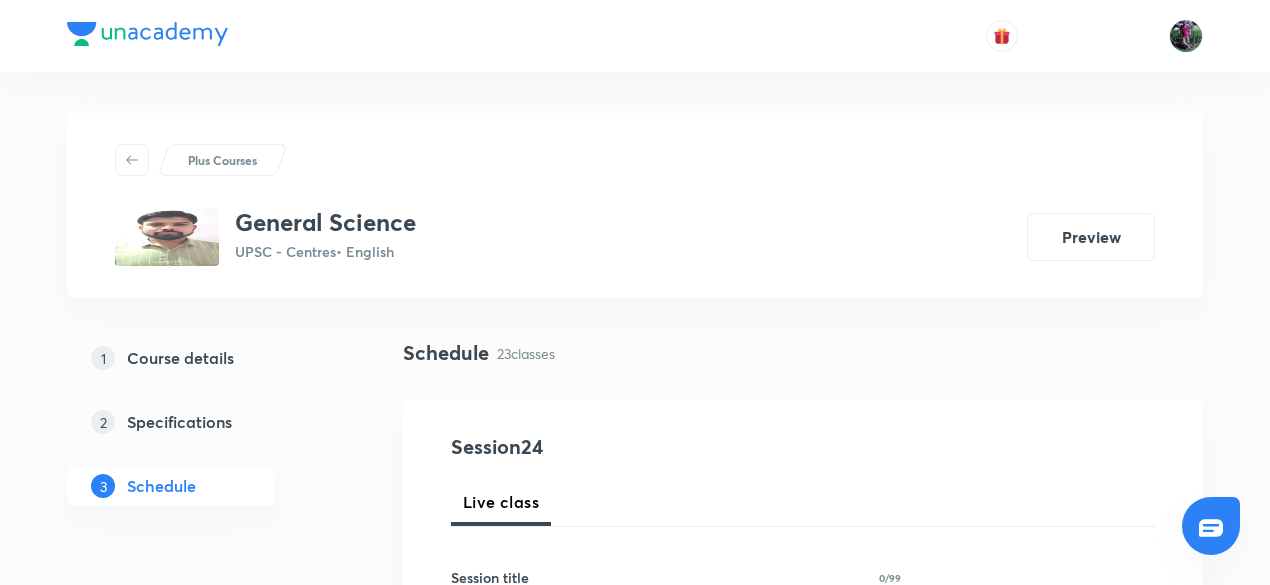 scroll, scrollTop: 245, scrollLeft: 0, axis: vertical 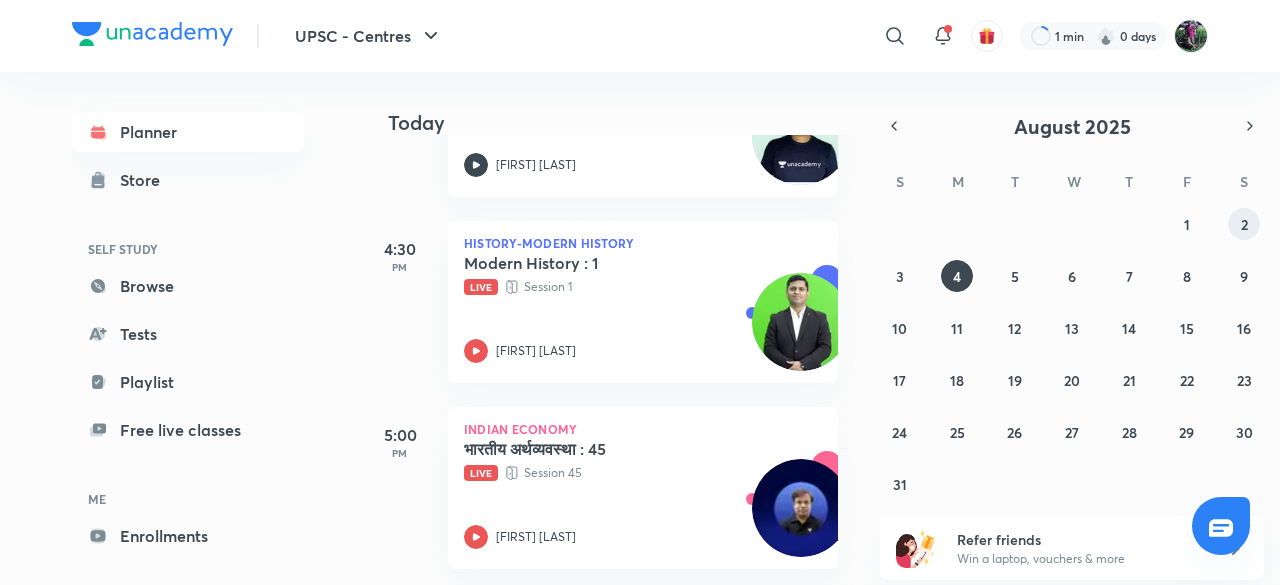 click on "2" at bounding box center [1244, 224] 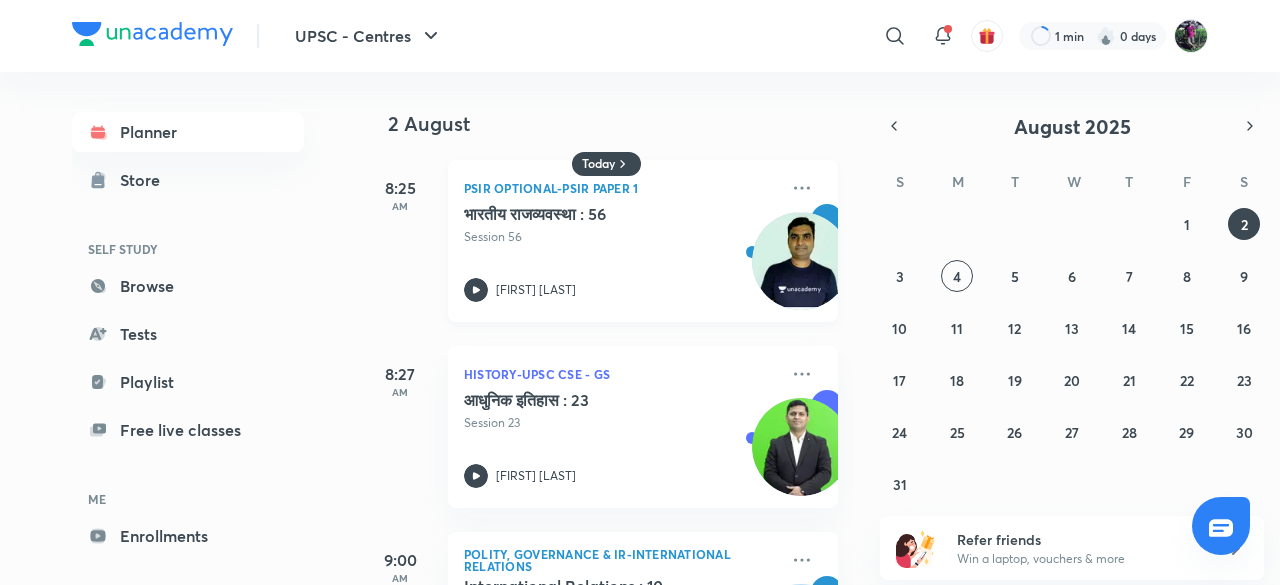click 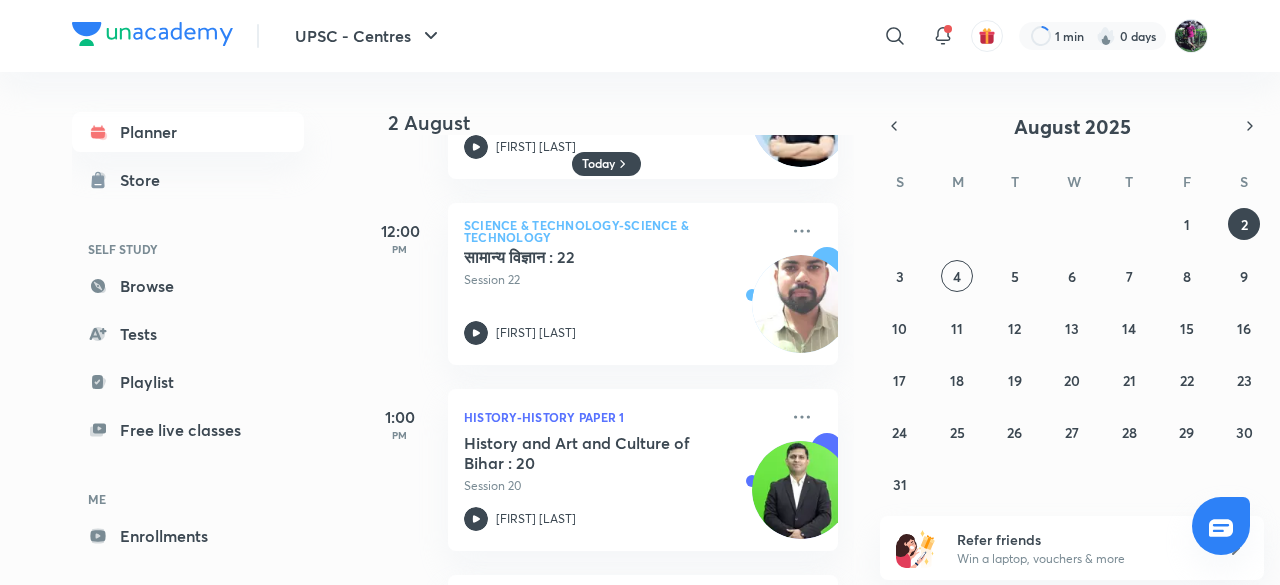 scroll, scrollTop: 519, scrollLeft: 0, axis: vertical 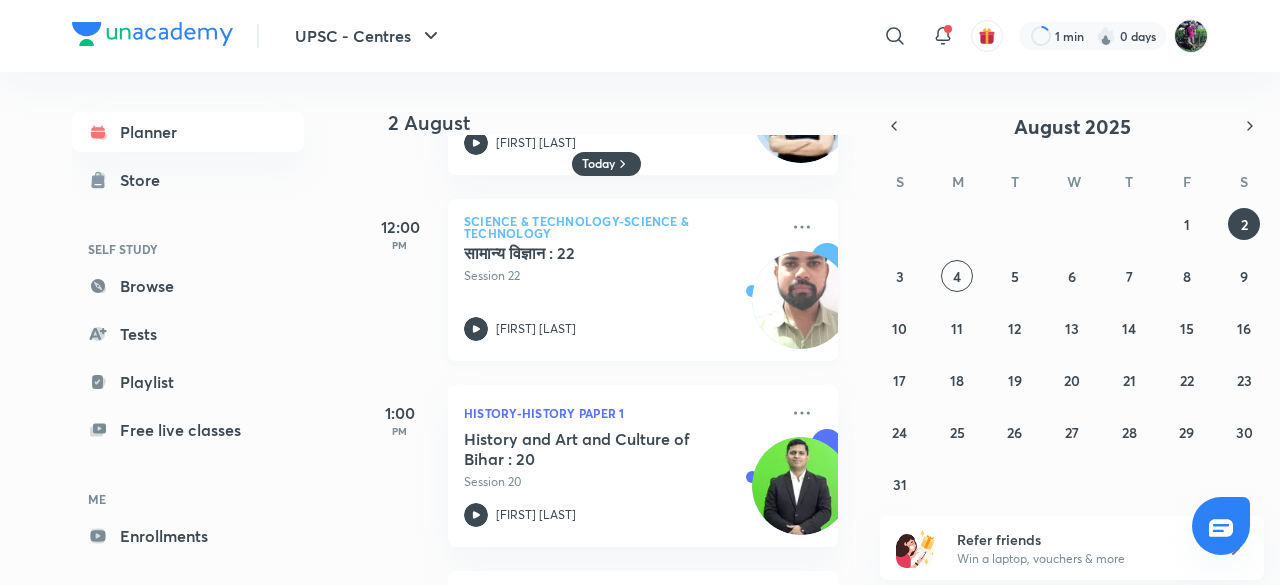 click 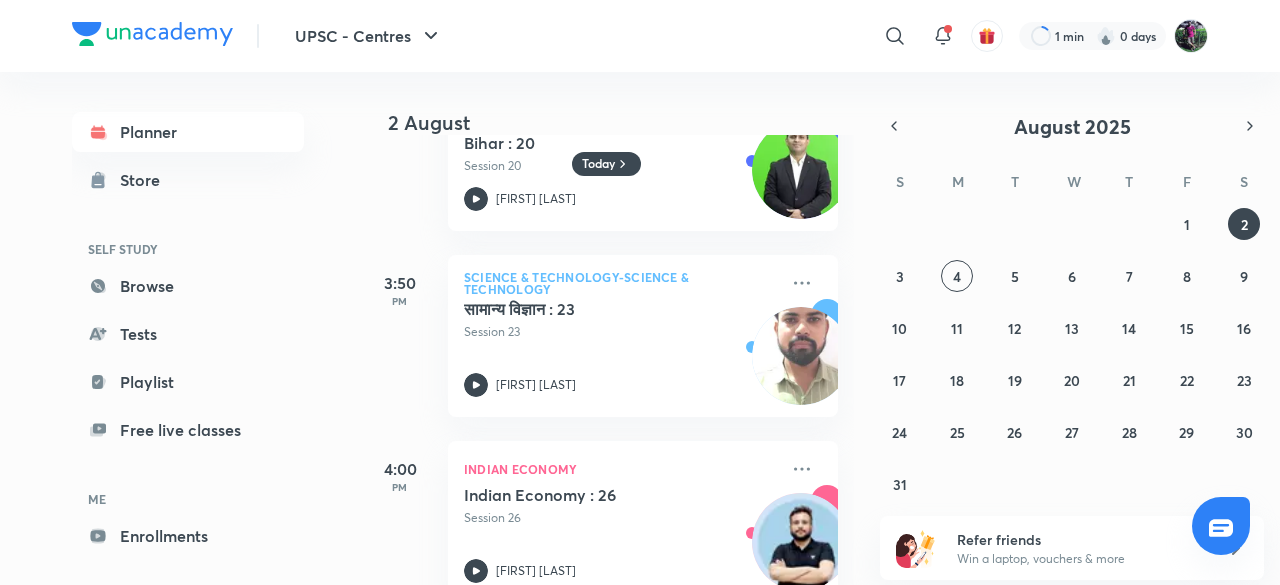 scroll, scrollTop: 1070, scrollLeft: 0, axis: vertical 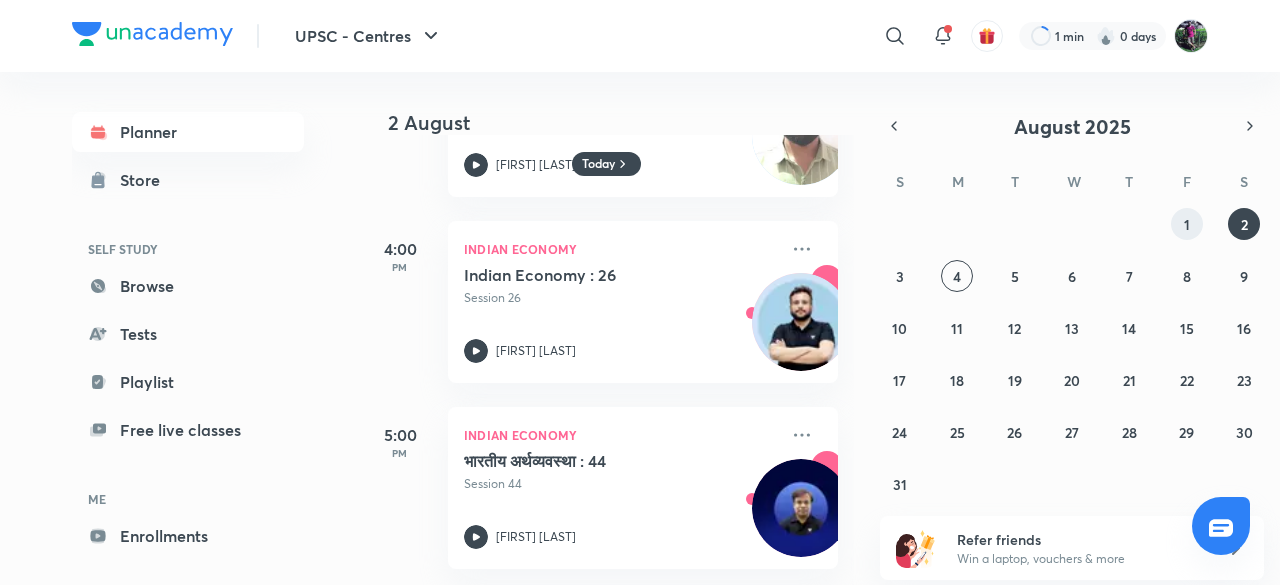click on "1" at bounding box center (1187, 224) 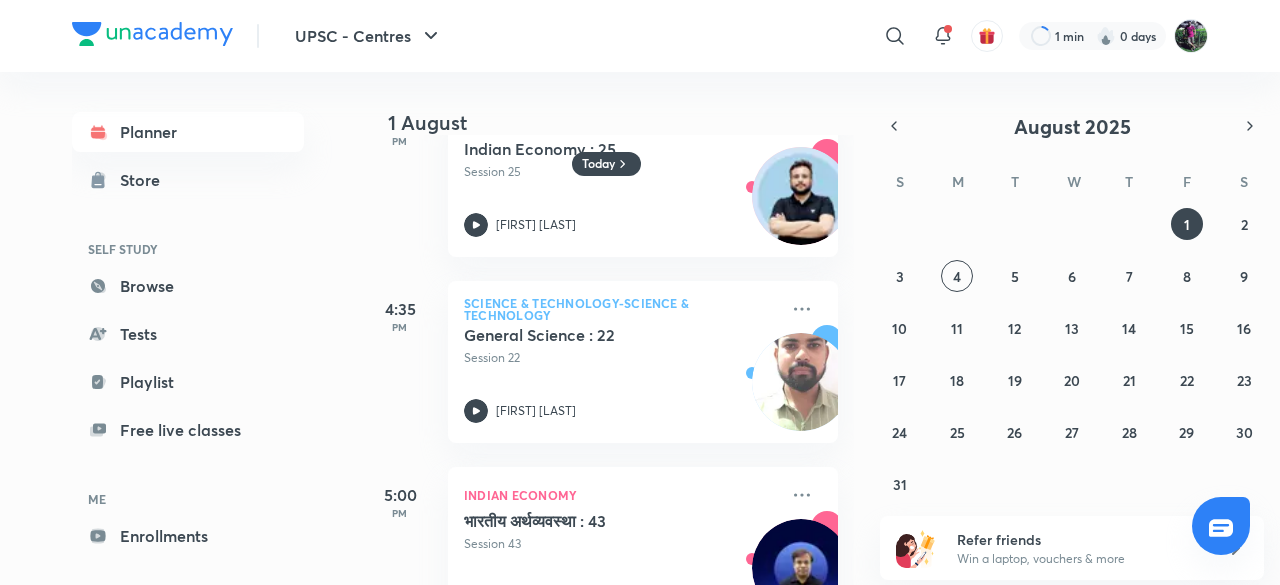 scroll, scrollTop: 1368, scrollLeft: 0, axis: vertical 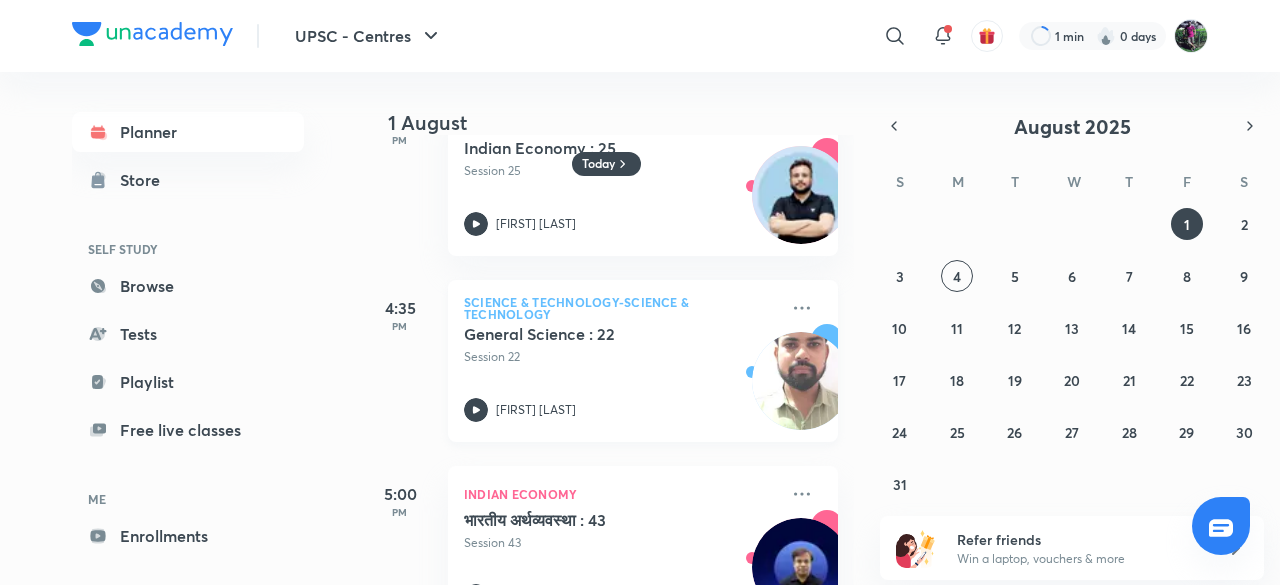 click 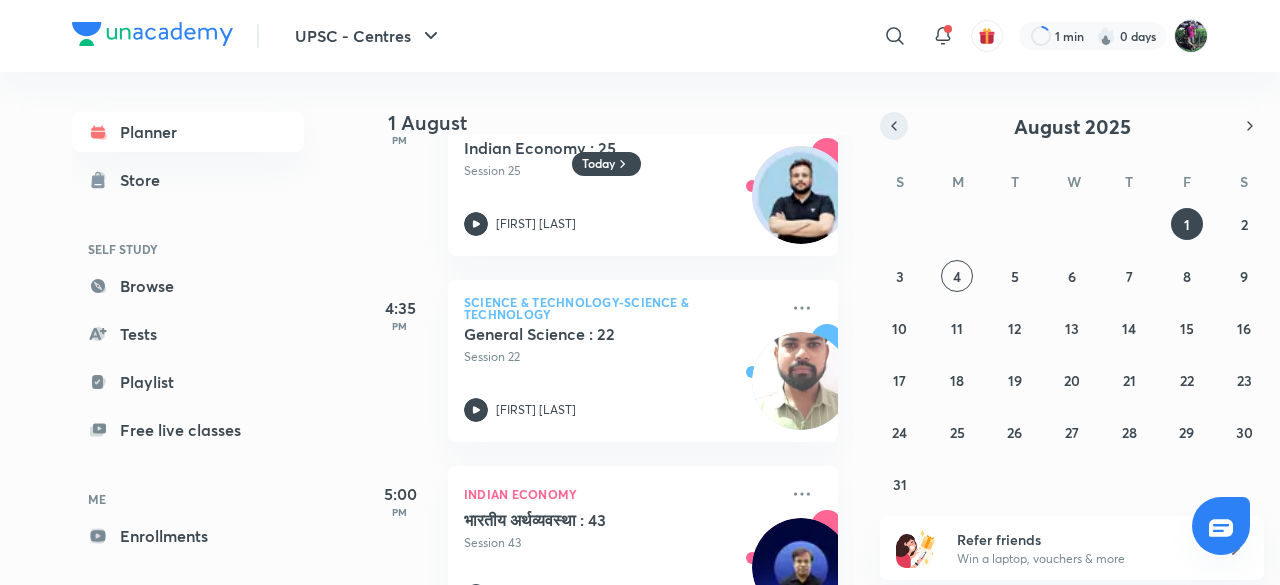 click at bounding box center (894, 126) 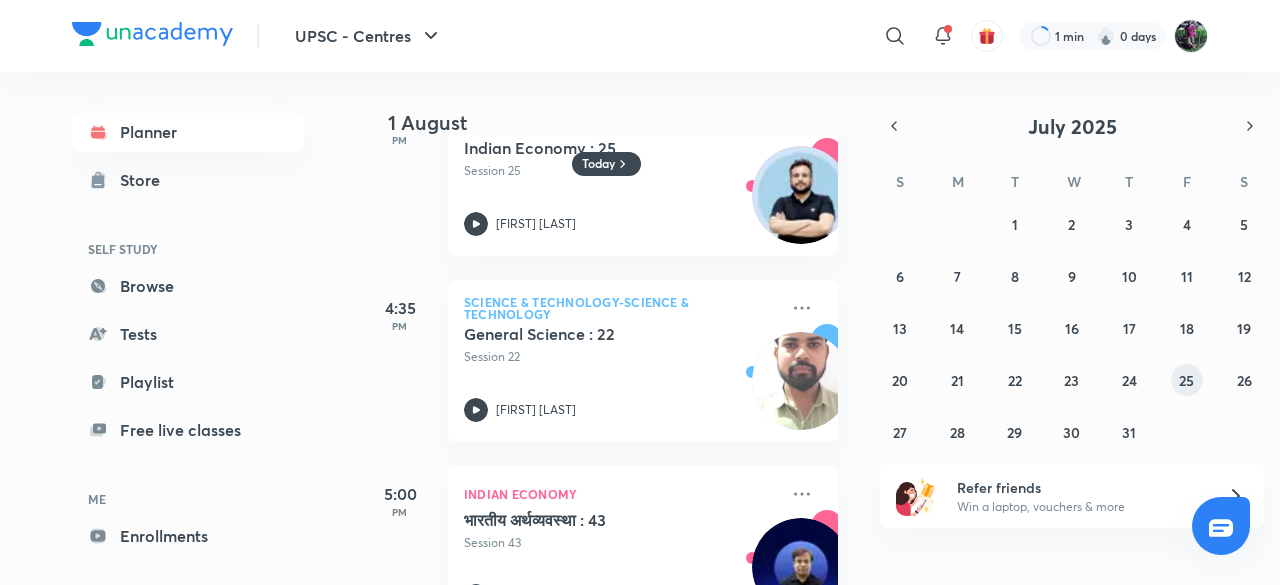 click on "25" at bounding box center (1186, 380) 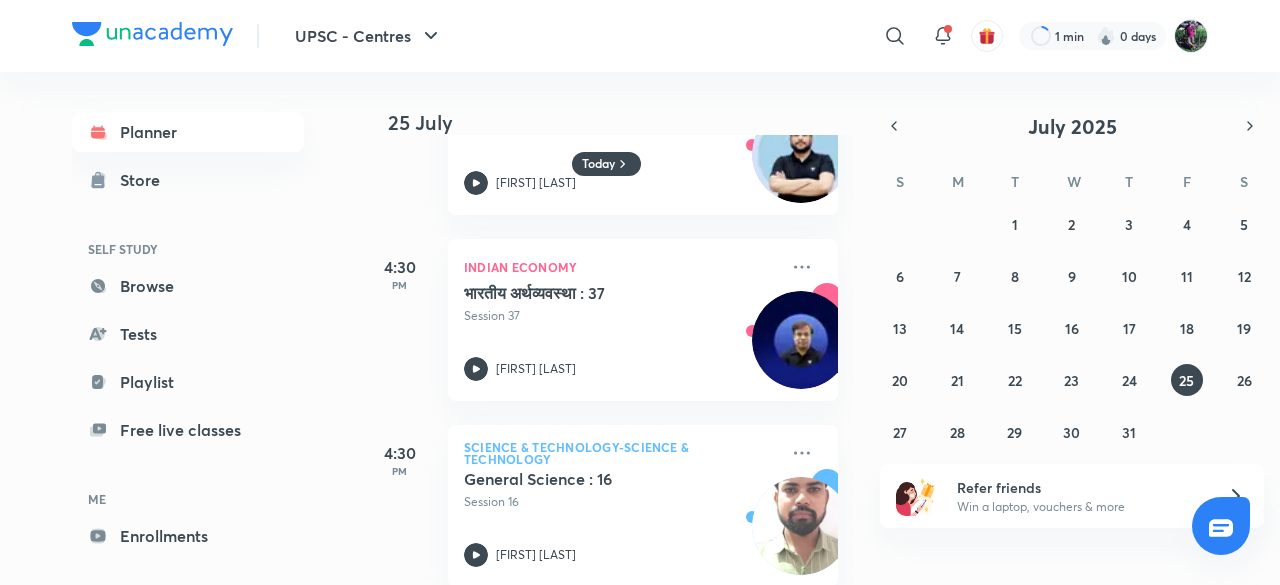 scroll, scrollTop: 1070, scrollLeft: 0, axis: vertical 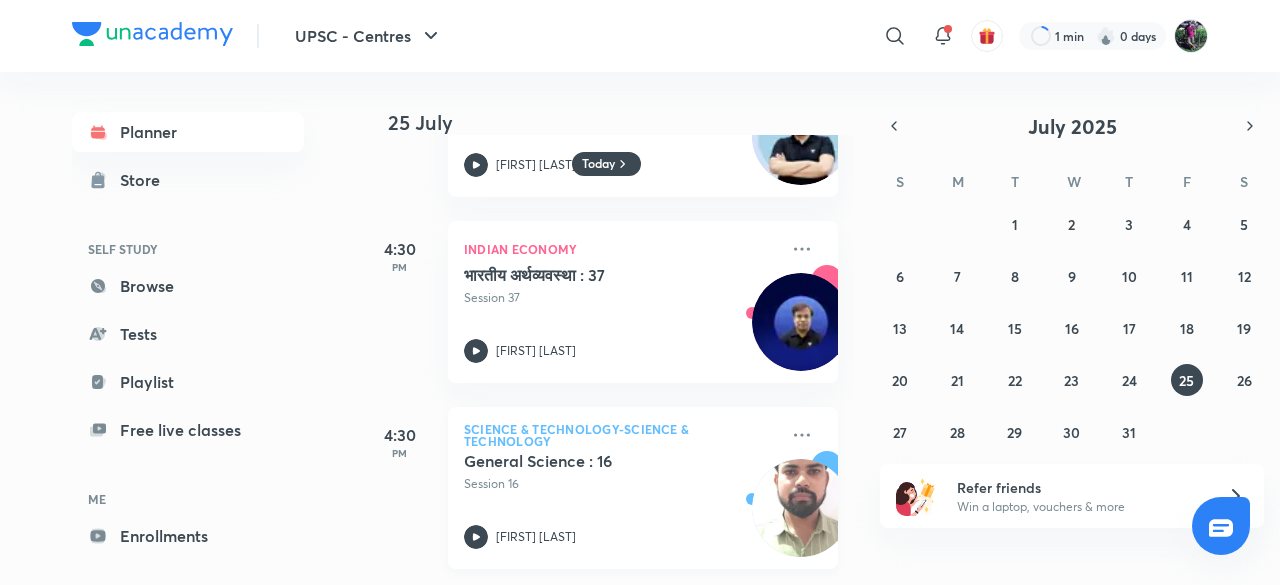 click 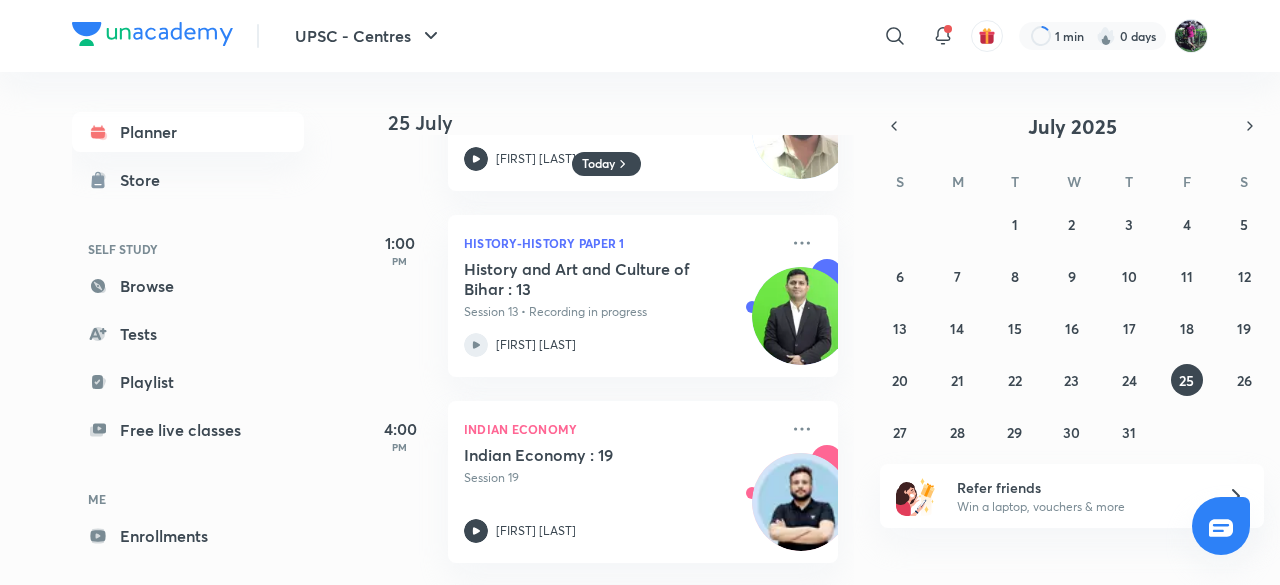 scroll, scrollTop: 616, scrollLeft: 0, axis: vertical 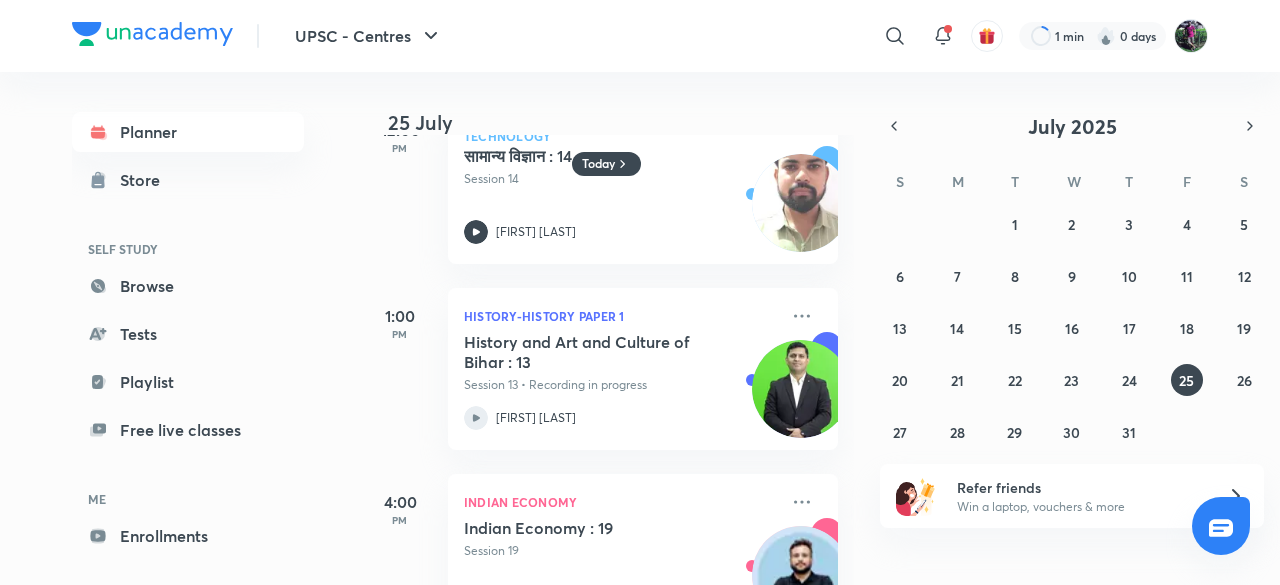 click on "16" at bounding box center (1072, 328) 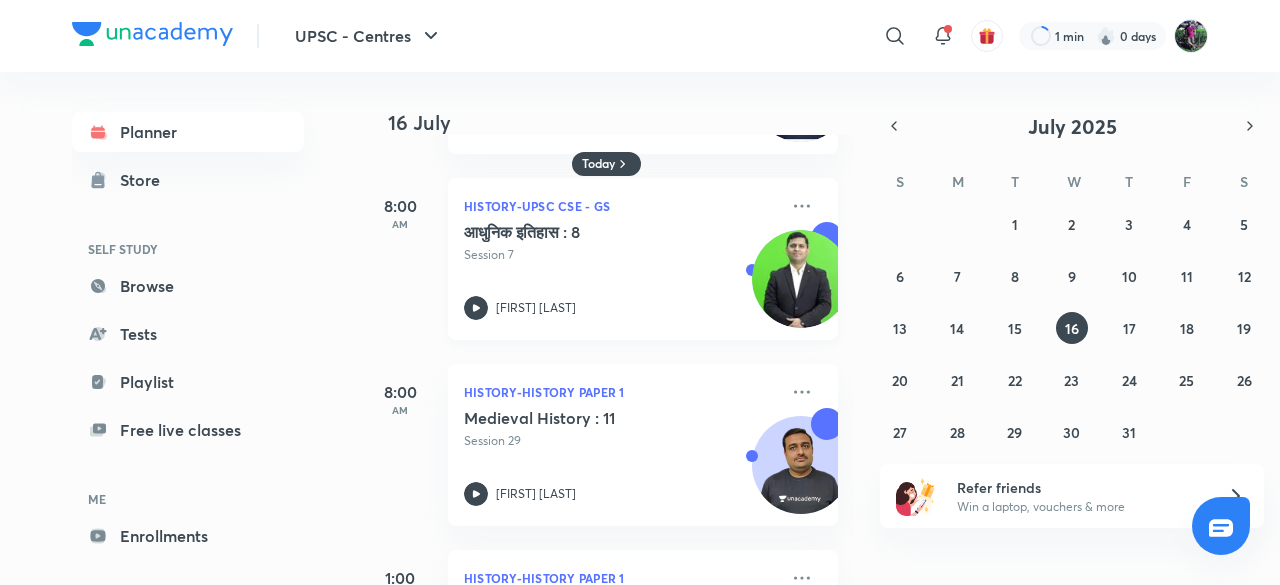 scroll, scrollTop: 170, scrollLeft: 0, axis: vertical 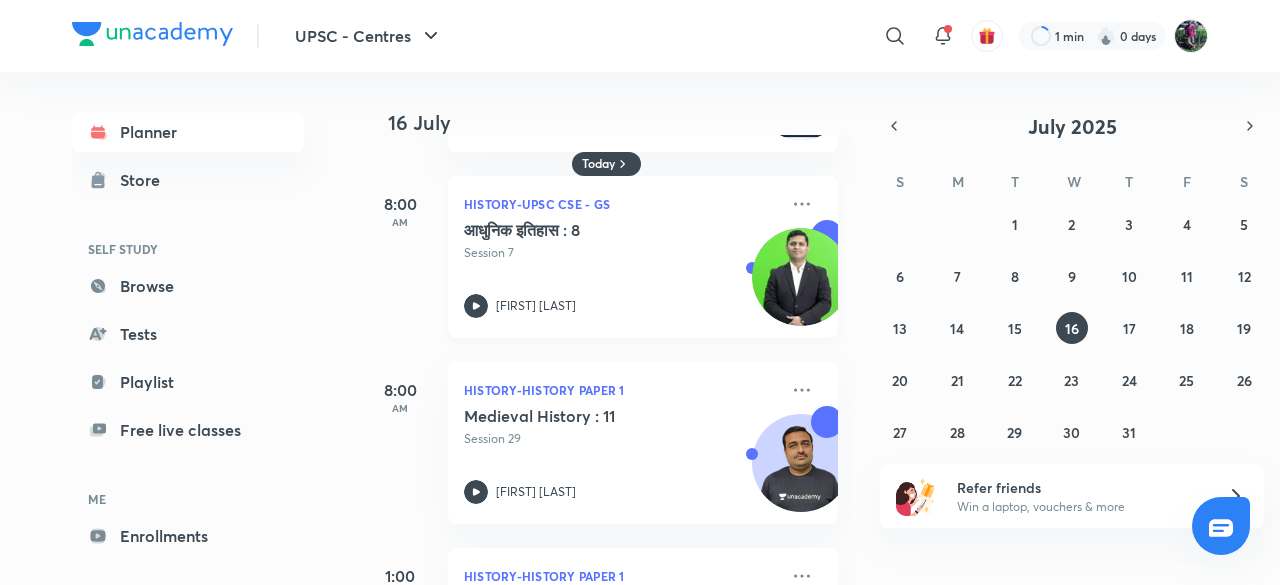 click 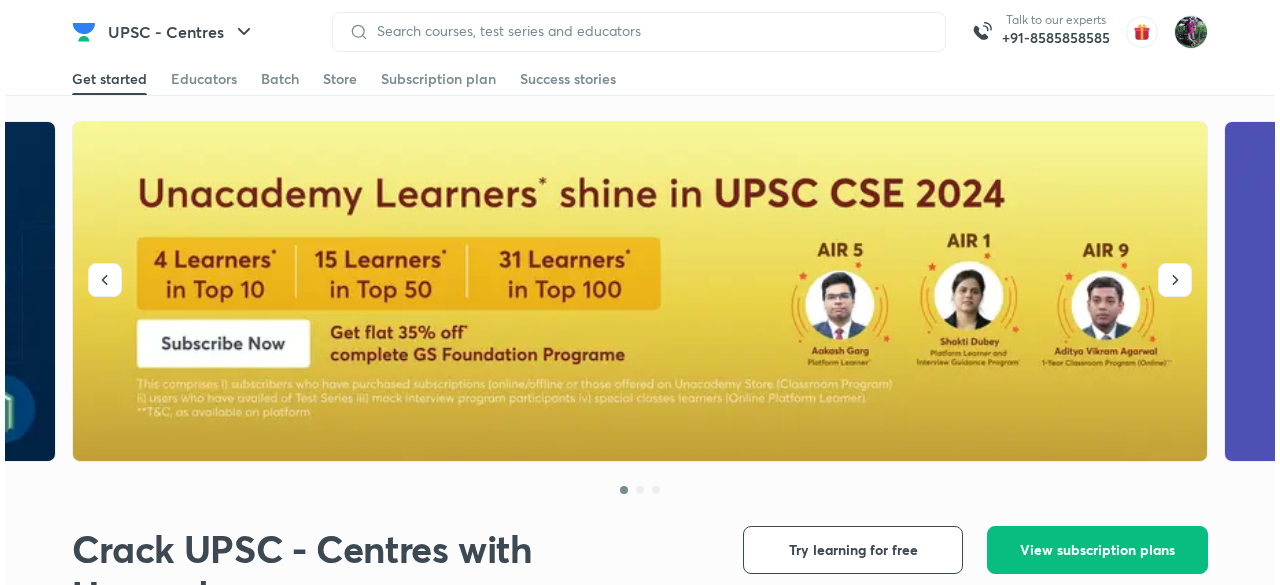 scroll, scrollTop: 0, scrollLeft: 0, axis: both 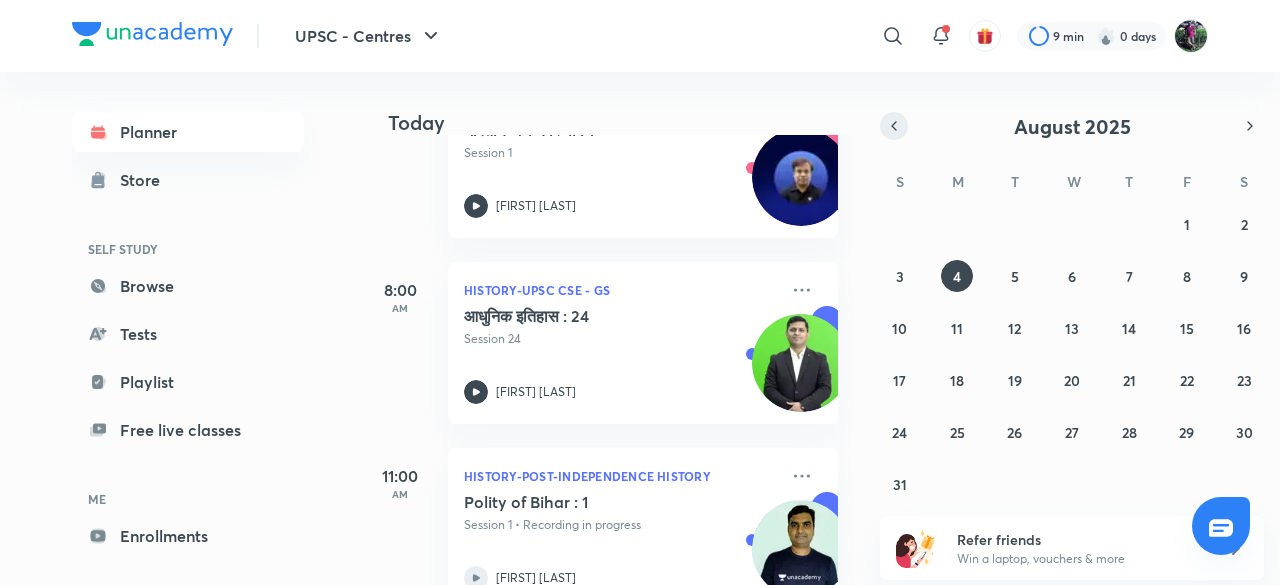 click 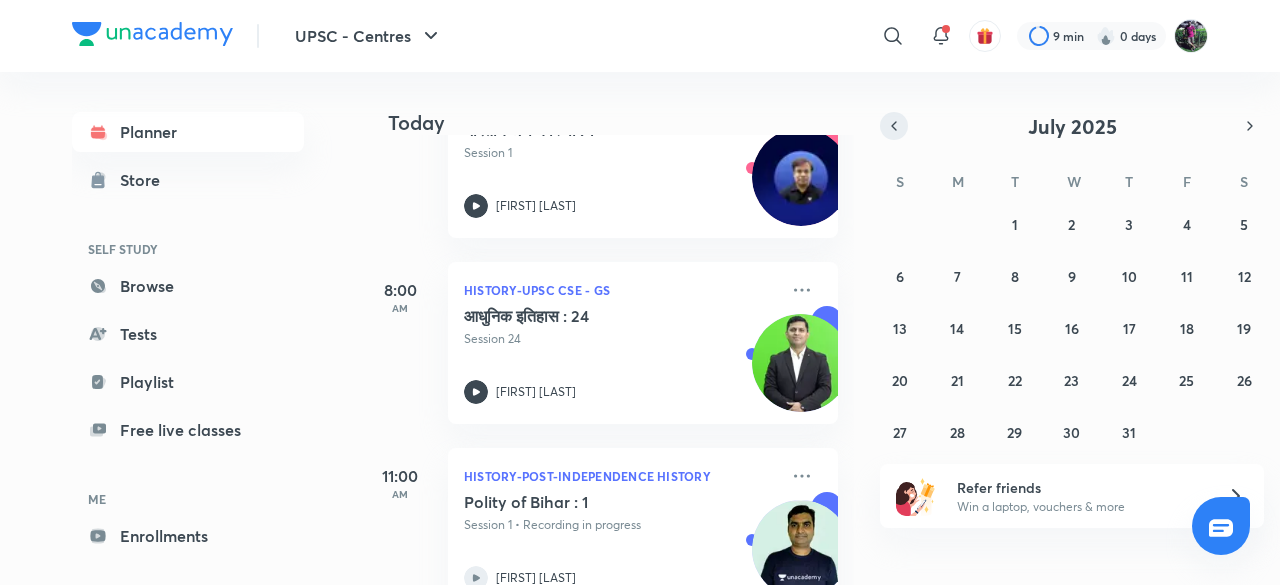 click 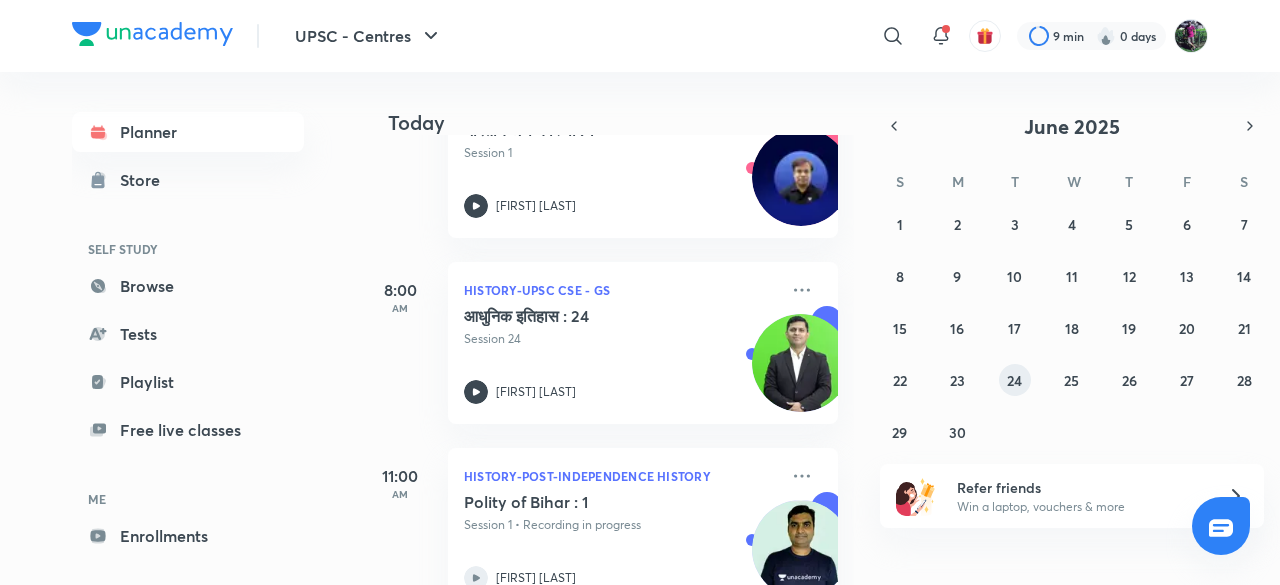 click on "24" at bounding box center (1014, 380) 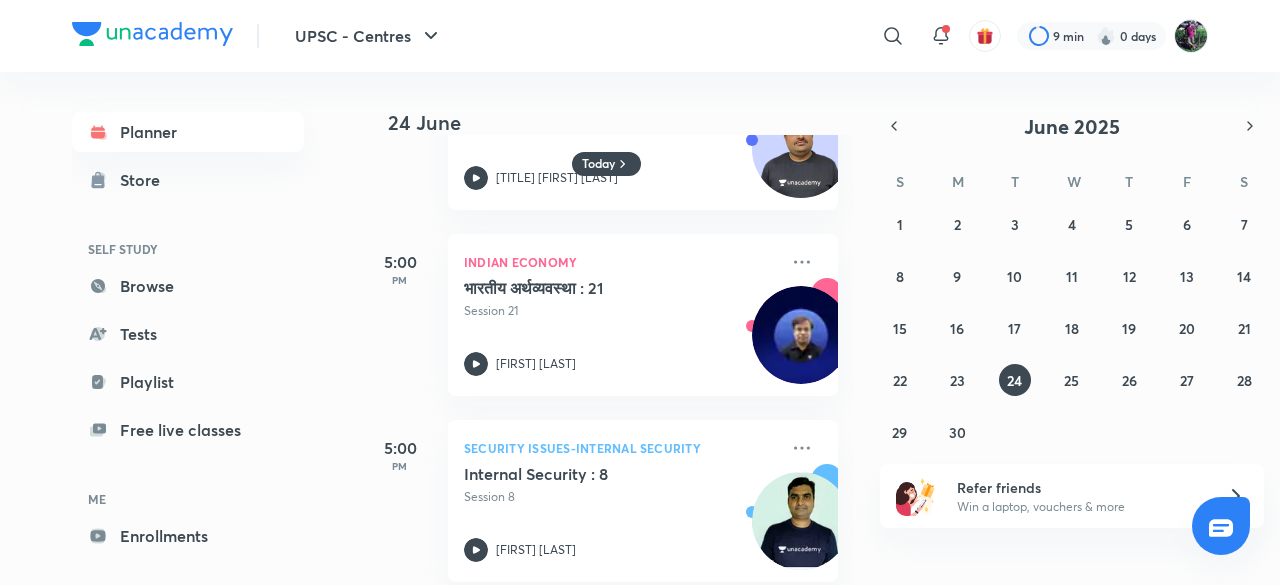 scroll, scrollTop: 1070, scrollLeft: 0, axis: vertical 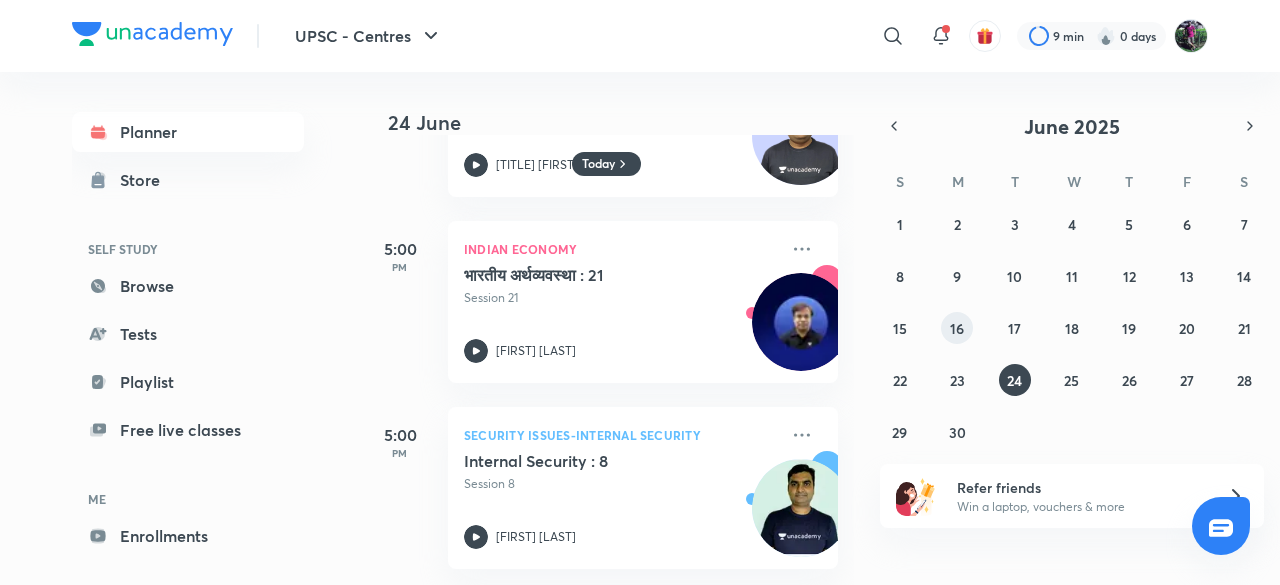 click on "16" at bounding box center [957, 328] 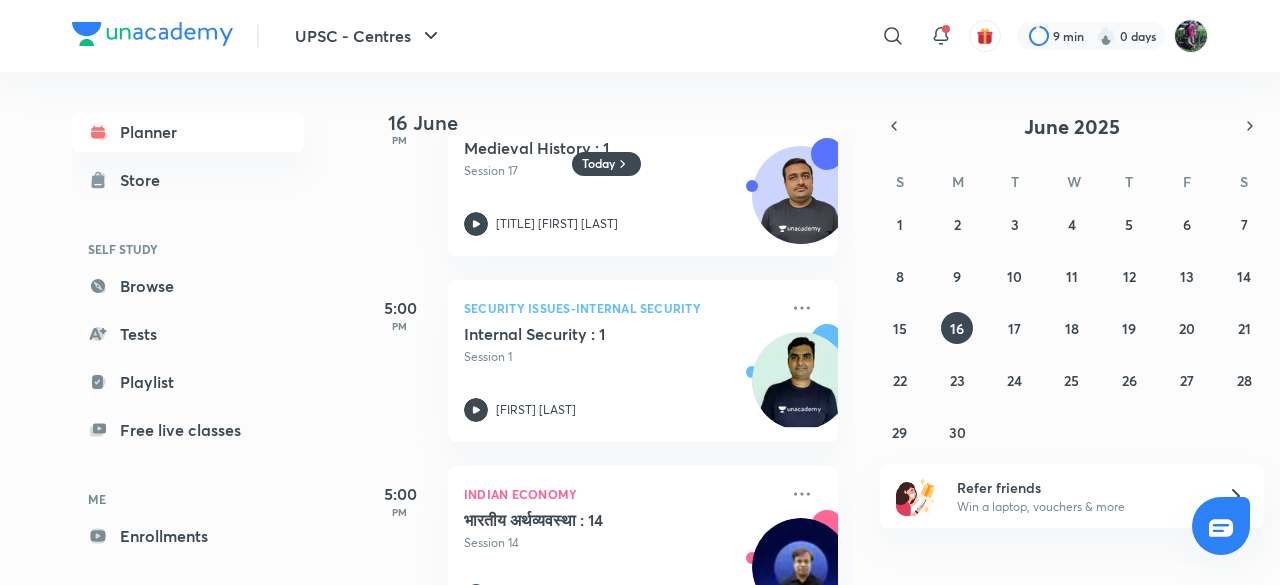 scroll, scrollTop: 993, scrollLeft: 0, axis: vertical 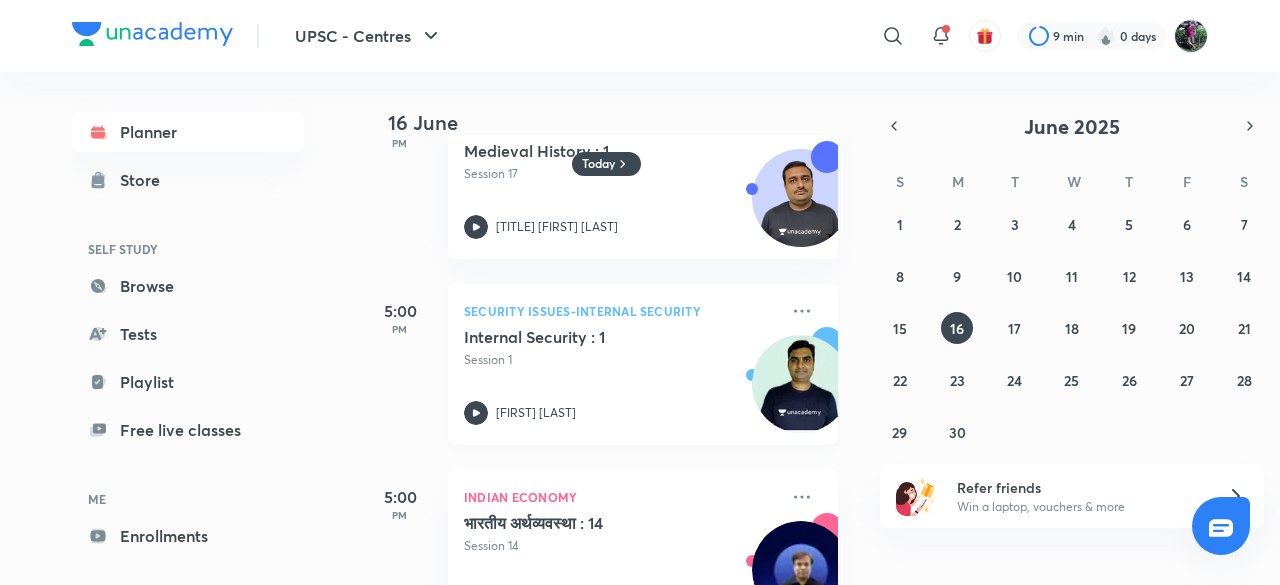 click 